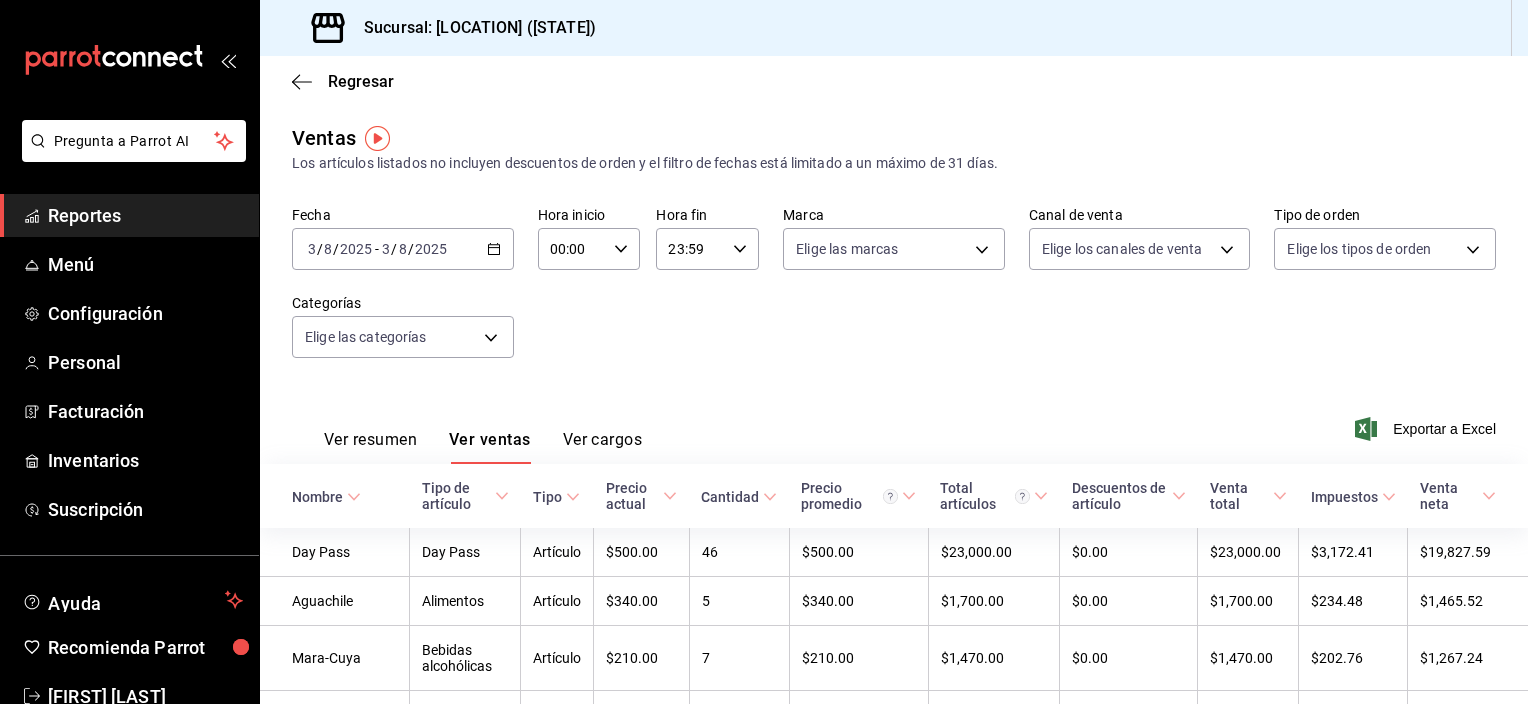 scroll, scrollTop: 0, scrollLeft: 0, axis: both 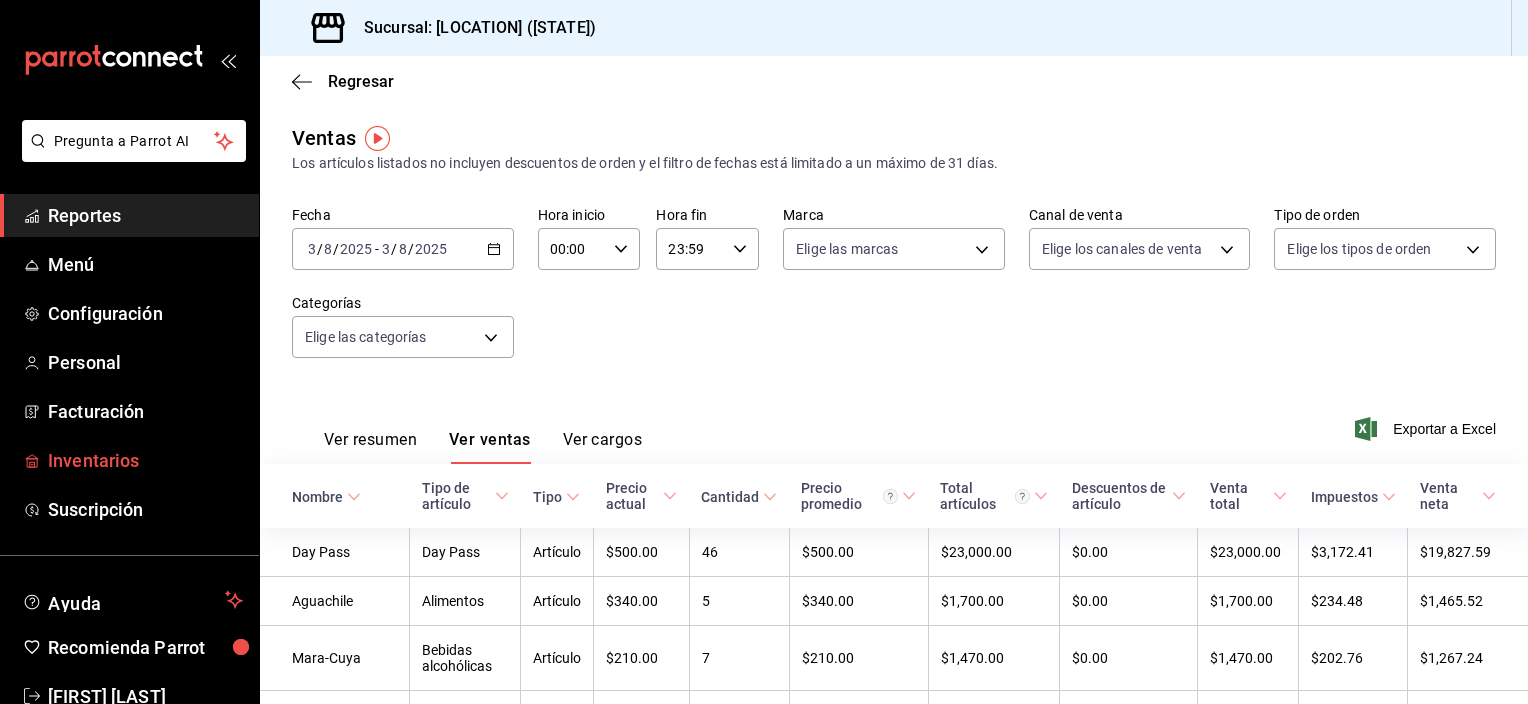 click on "Inventarios" at bounding box center (145, 460) 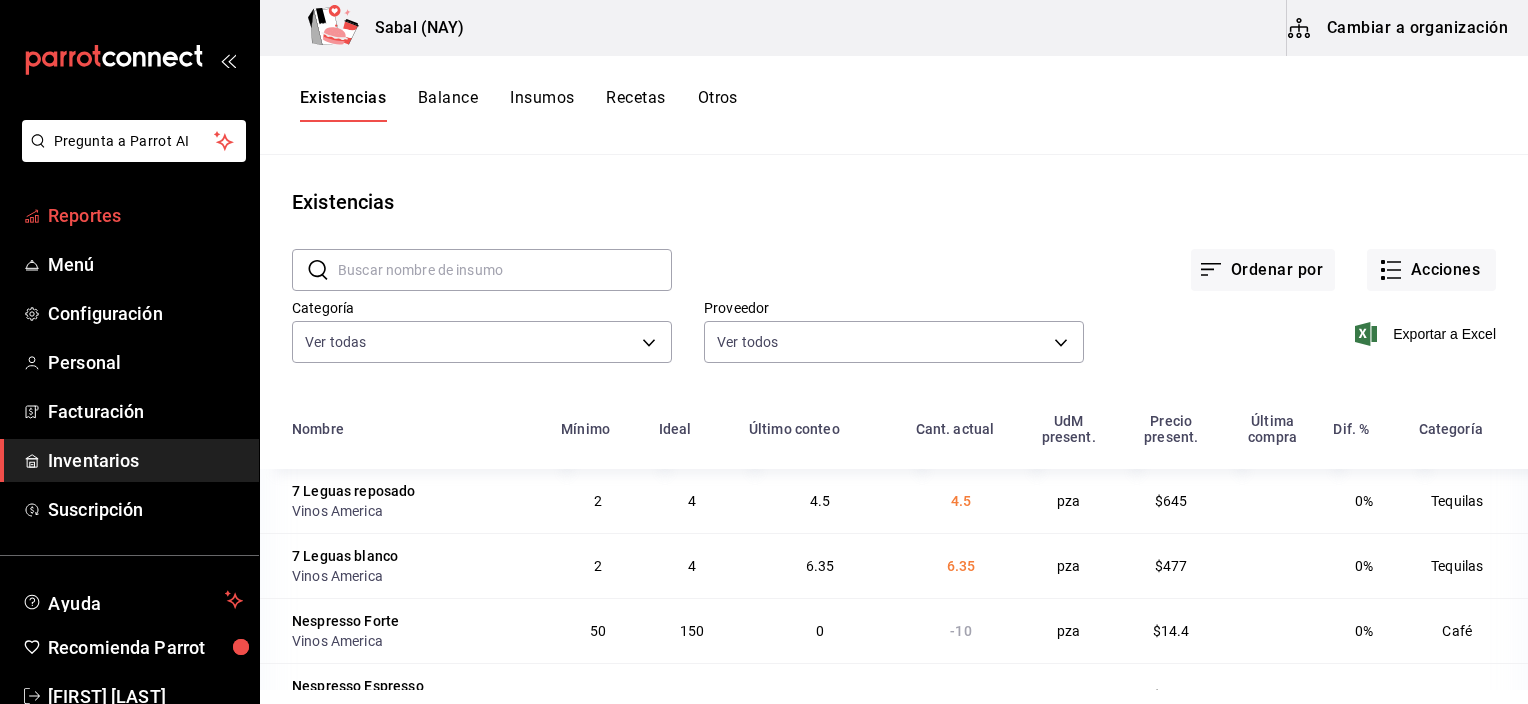 click on "Reportes" at bounding box center (145, 215) 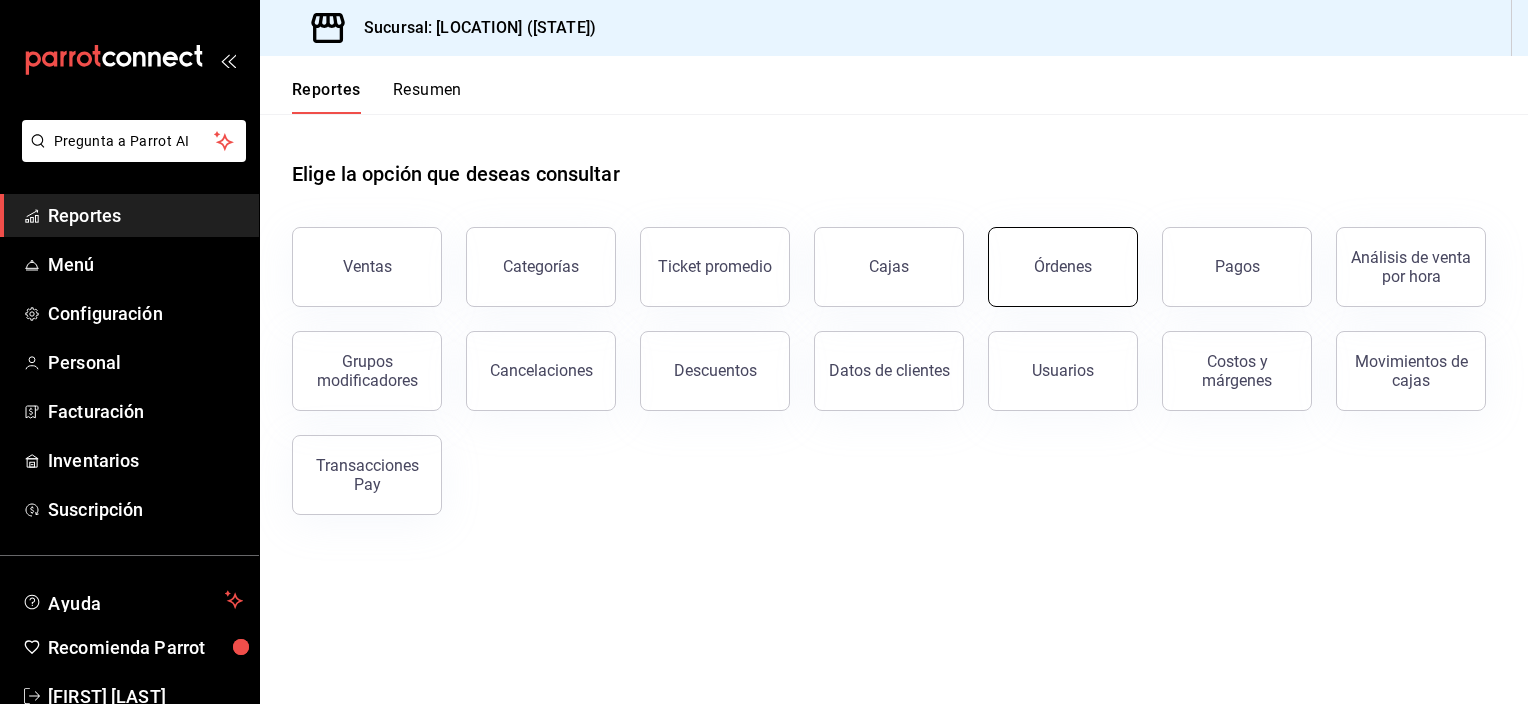 click on "Órdenes" at bounding box center [1063, 267] 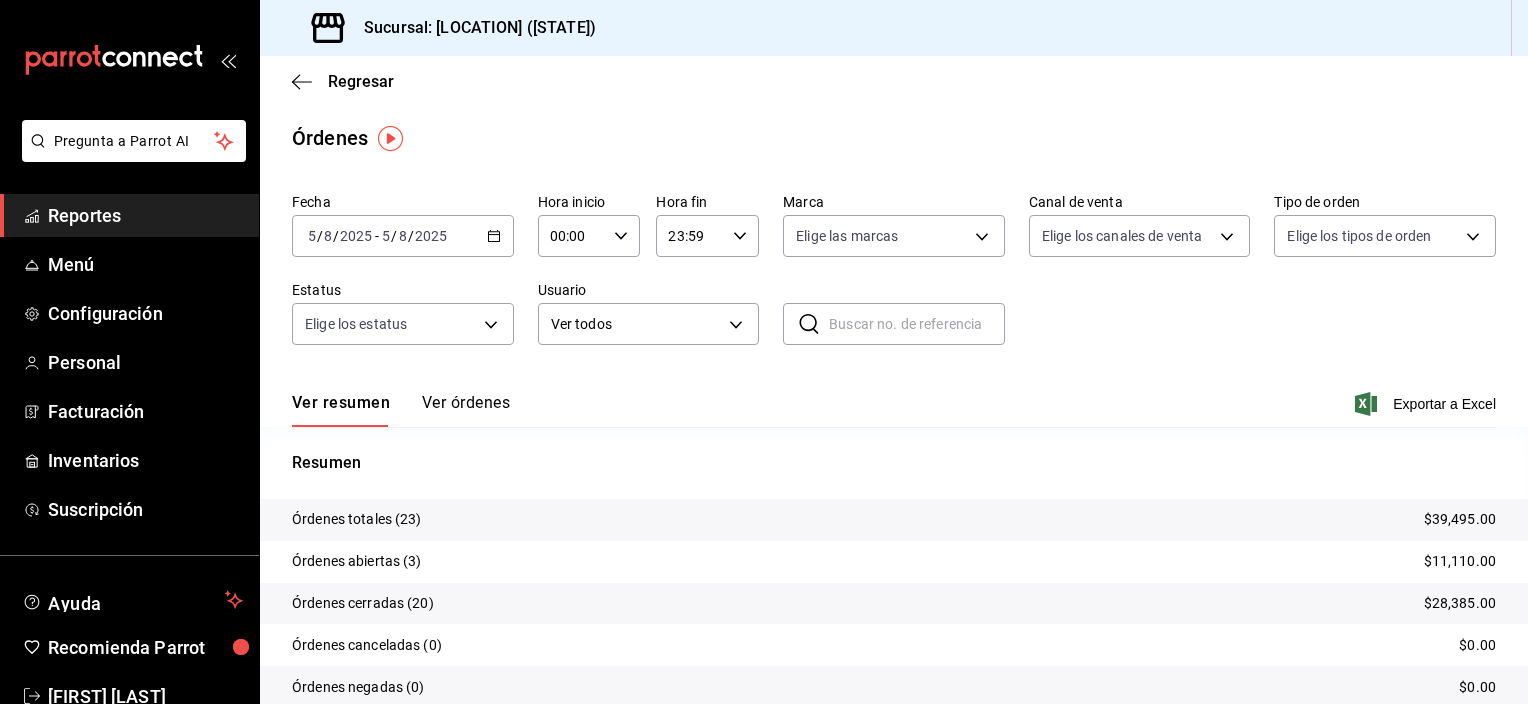 click on "Ver órdenes" at bounding box center [466, 410] 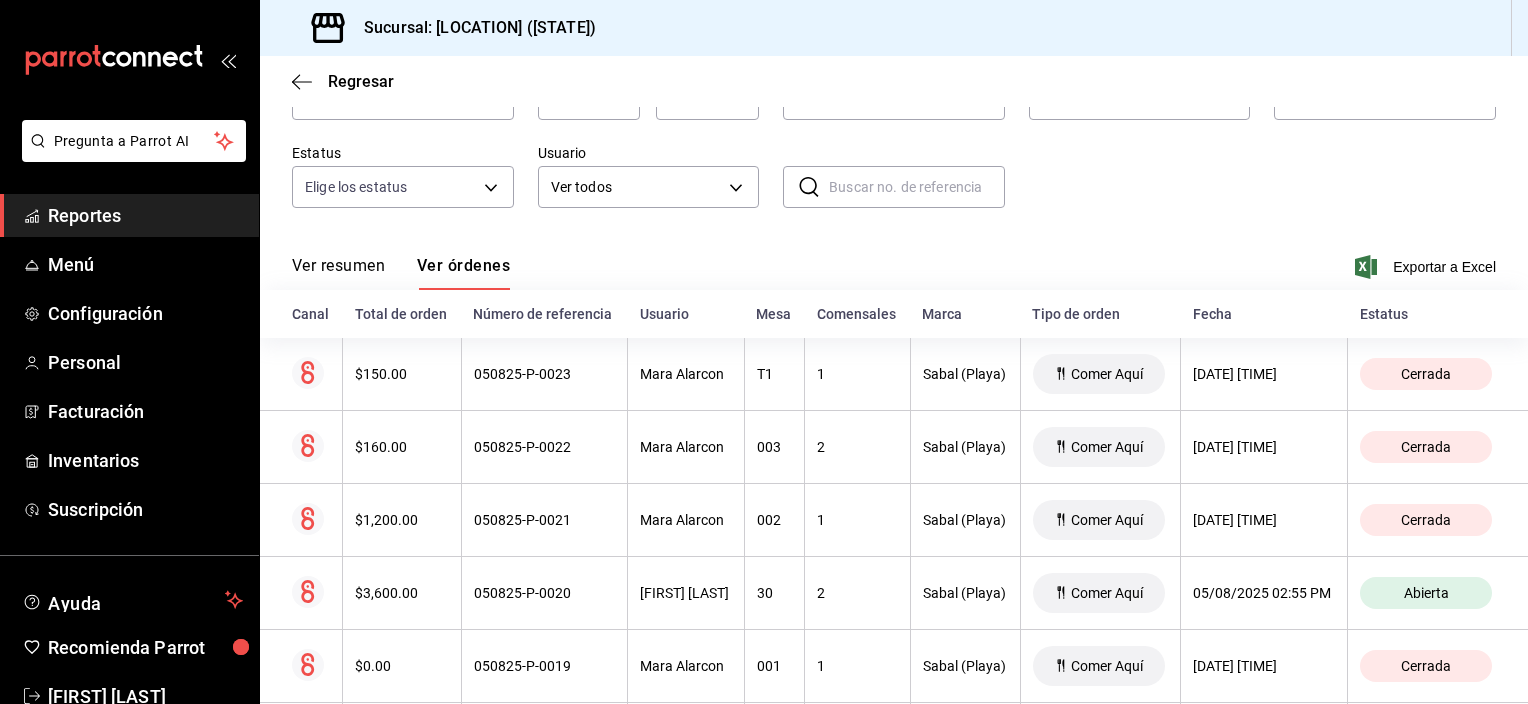 scroll, scrollTop: 95, scrollLeft: 0, axis: vertical 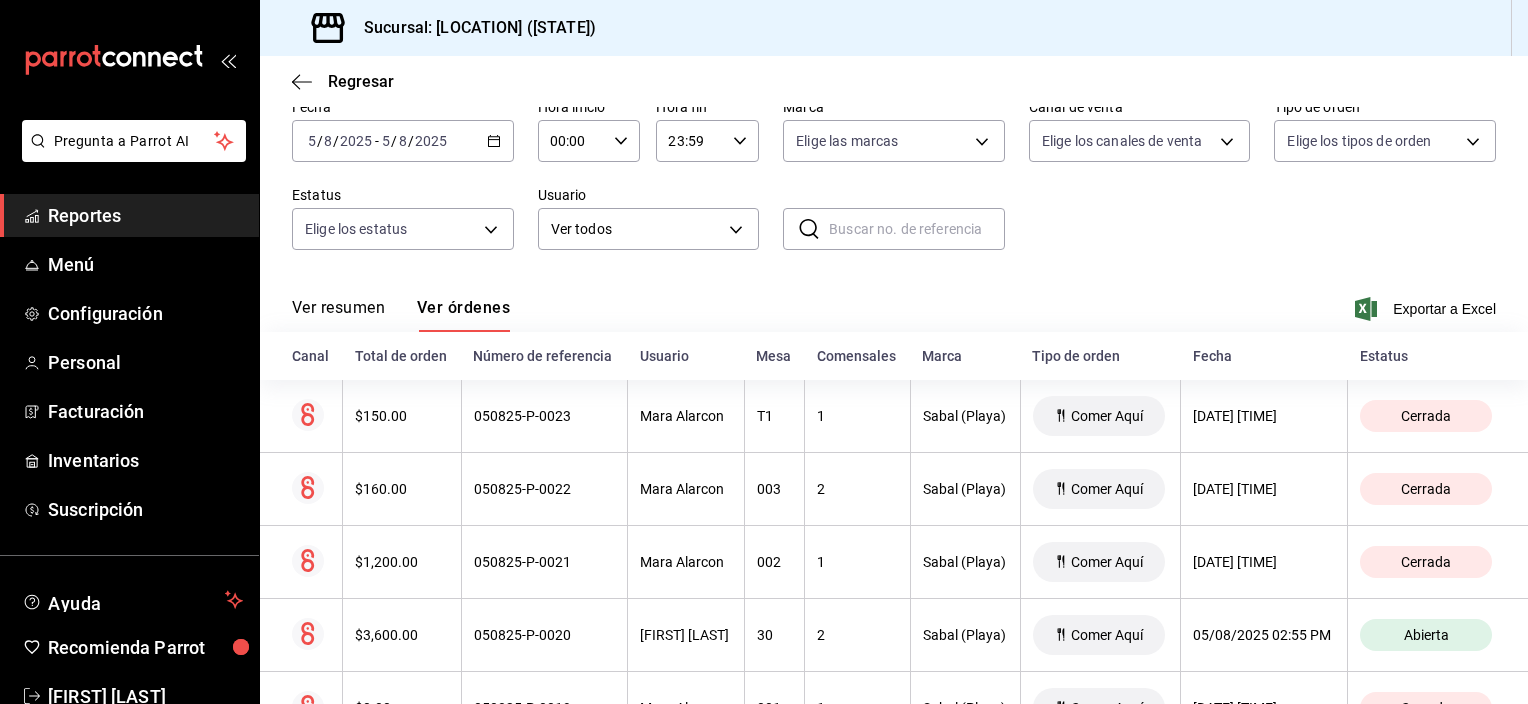 click on "Ver resumen" at bounding box center [338, 315] 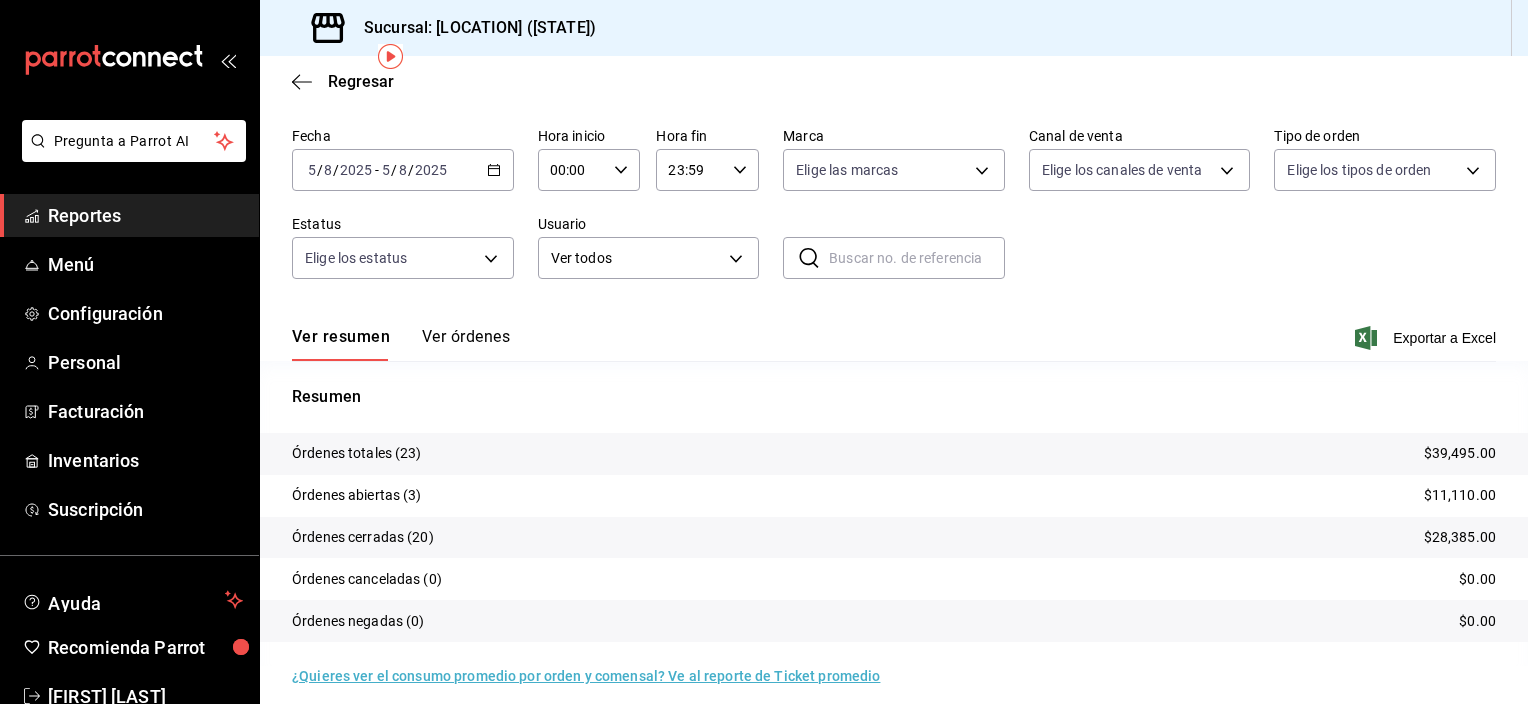 scroll, scrollTop: 81, scrollLeft: 0, axis: vertical 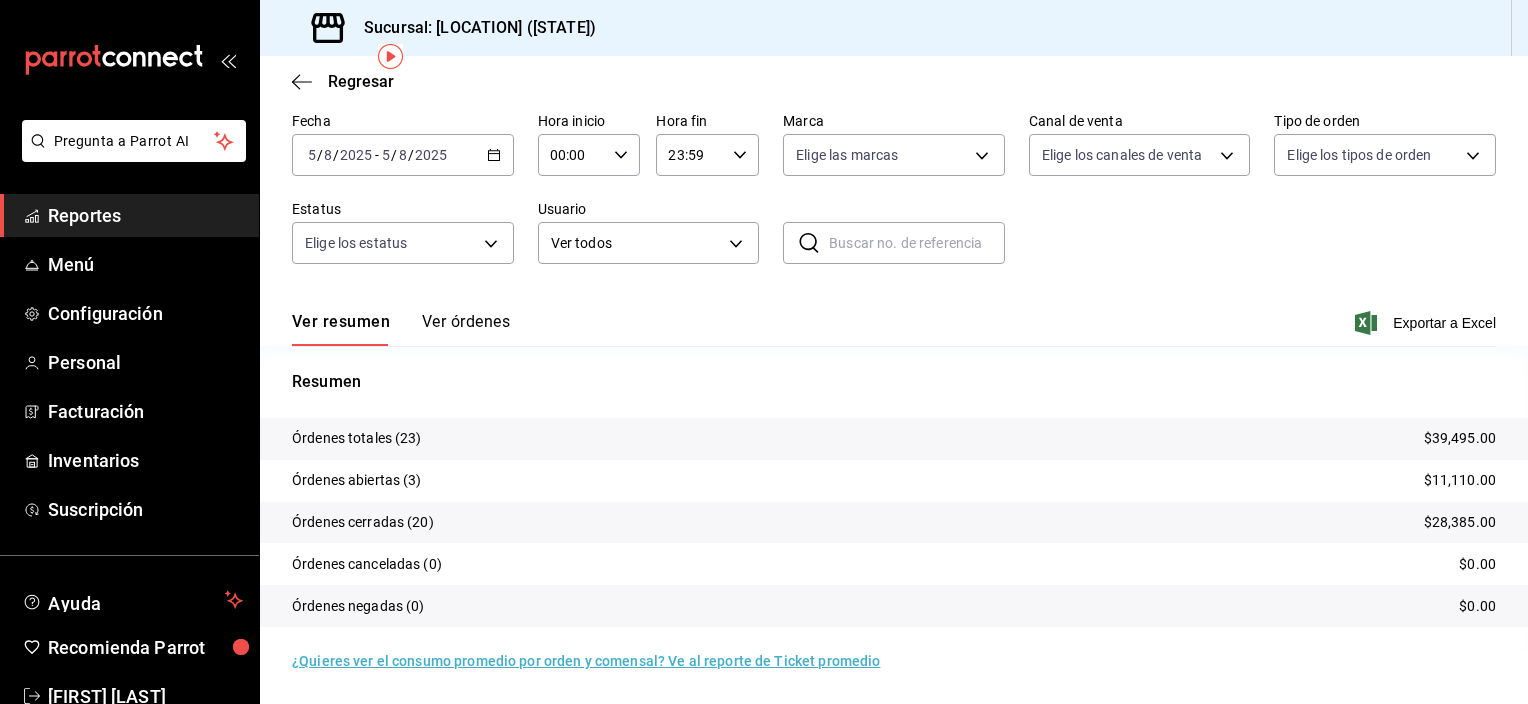 click on "Ver órdenes" at bounding box center (466, 329) 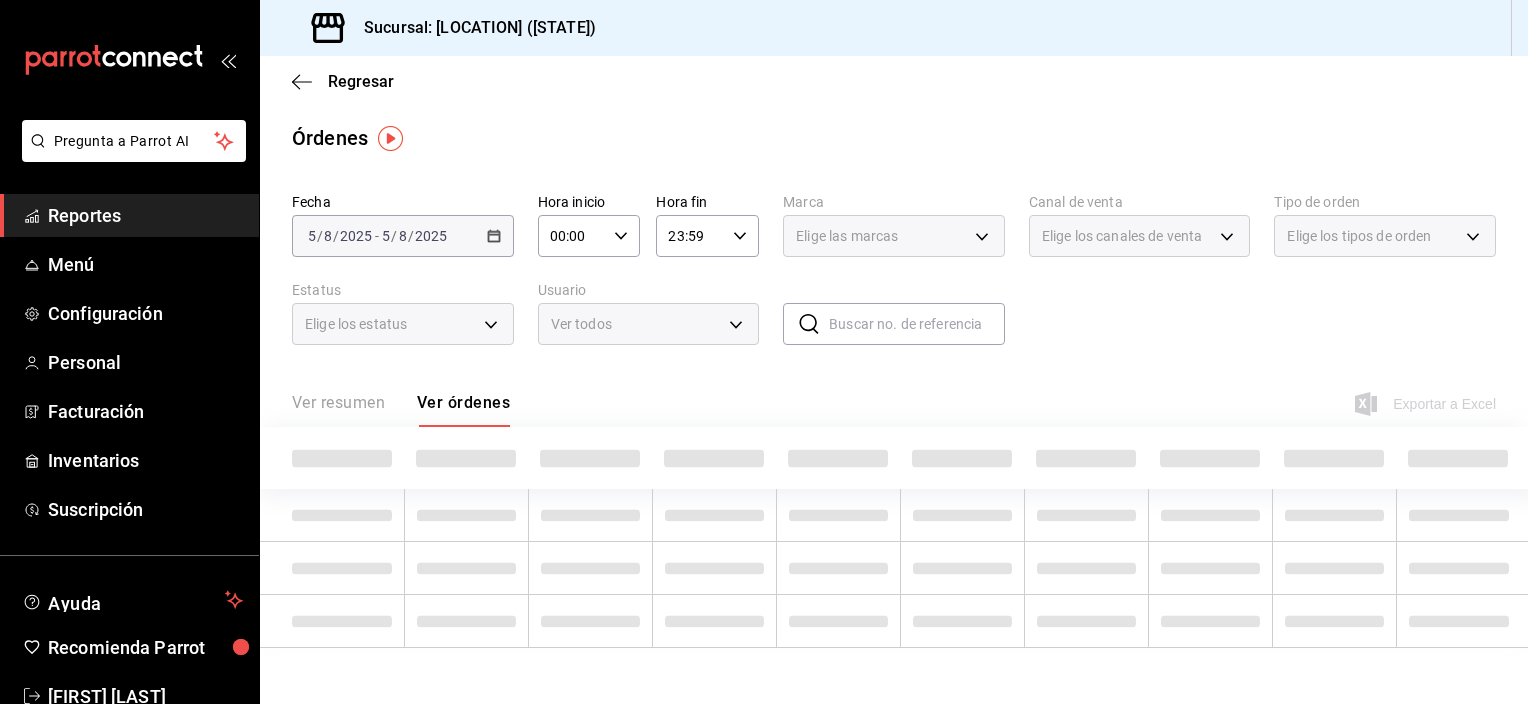 scroll, scrollTop: 0, scrollLeft: 0, axis: both 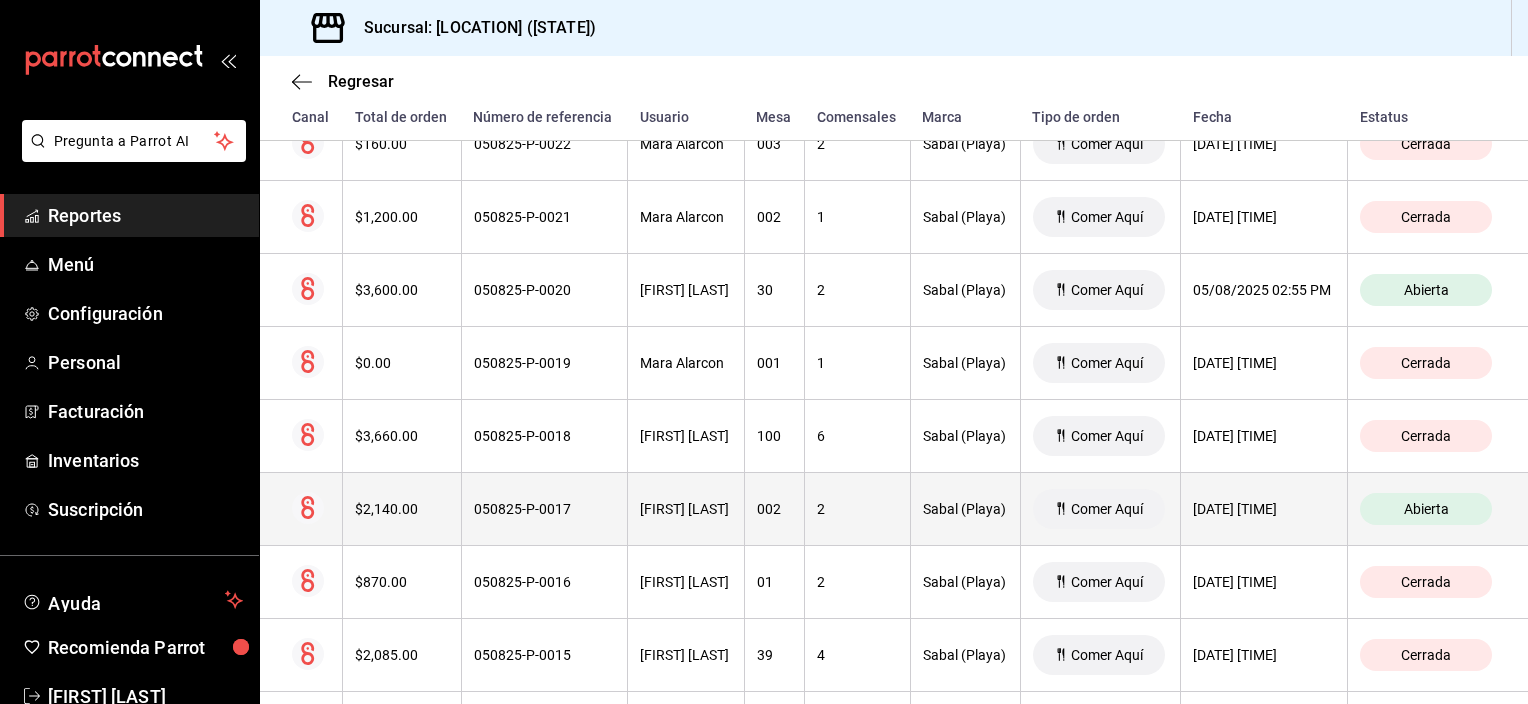 click on "050825-P-0017" at bounding box center [544, 509] 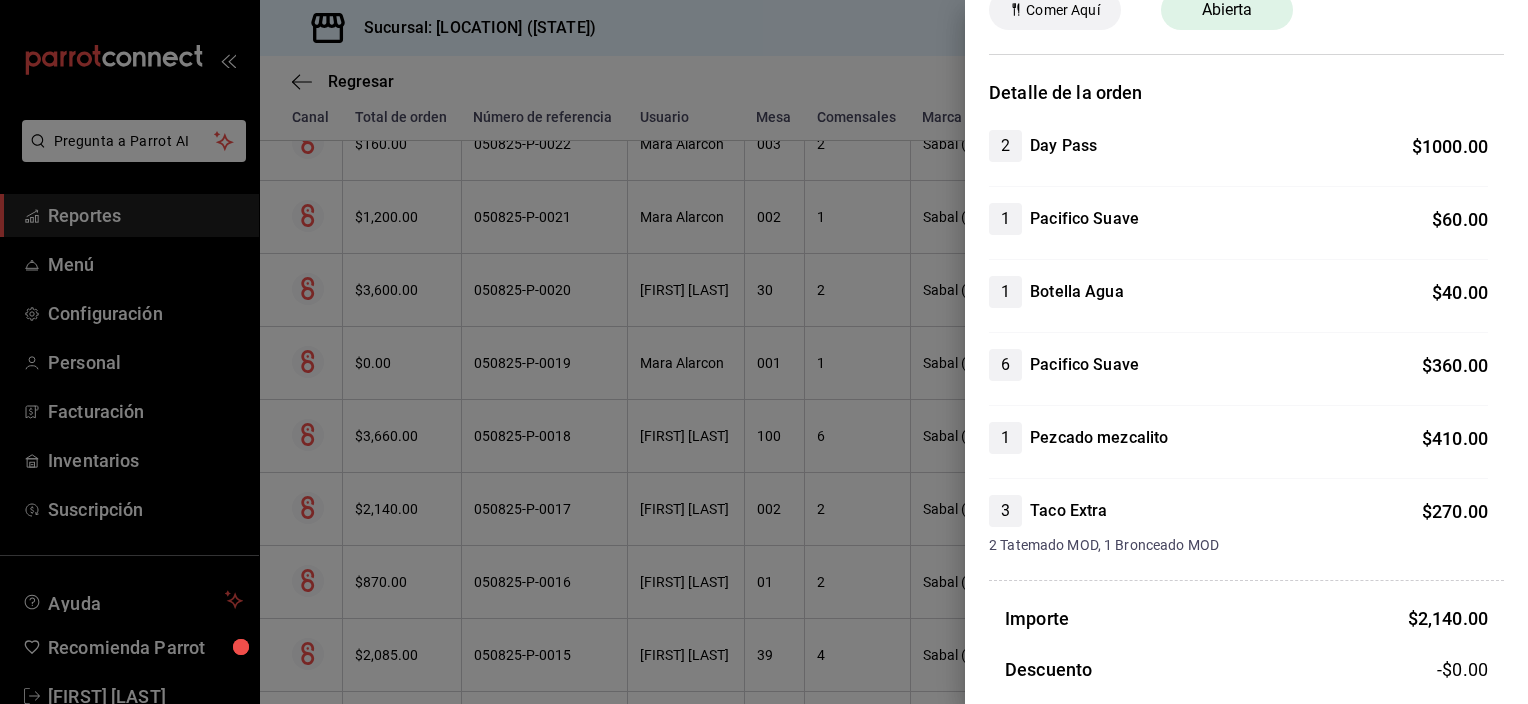 scroll, scrollTop: 0, scrollLeft: 0, axis: both 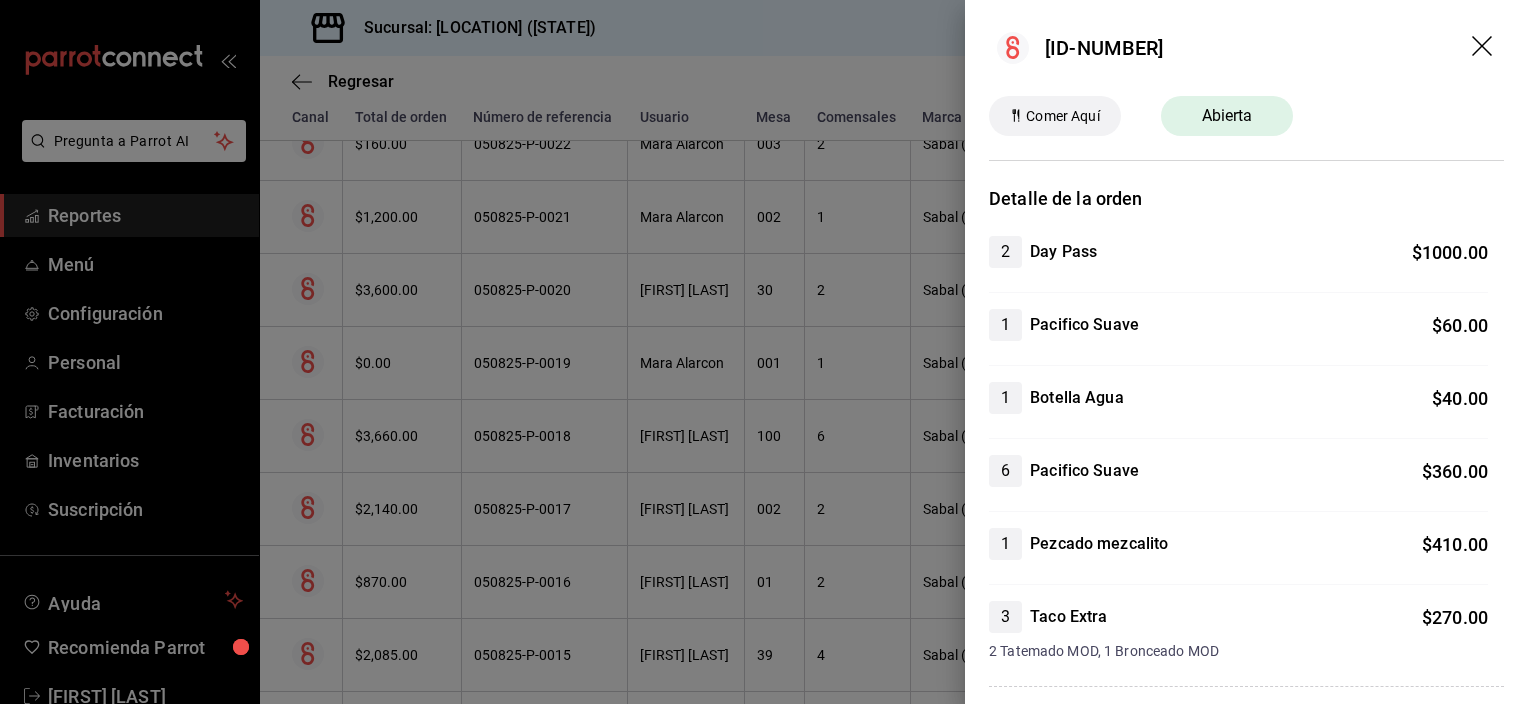 click 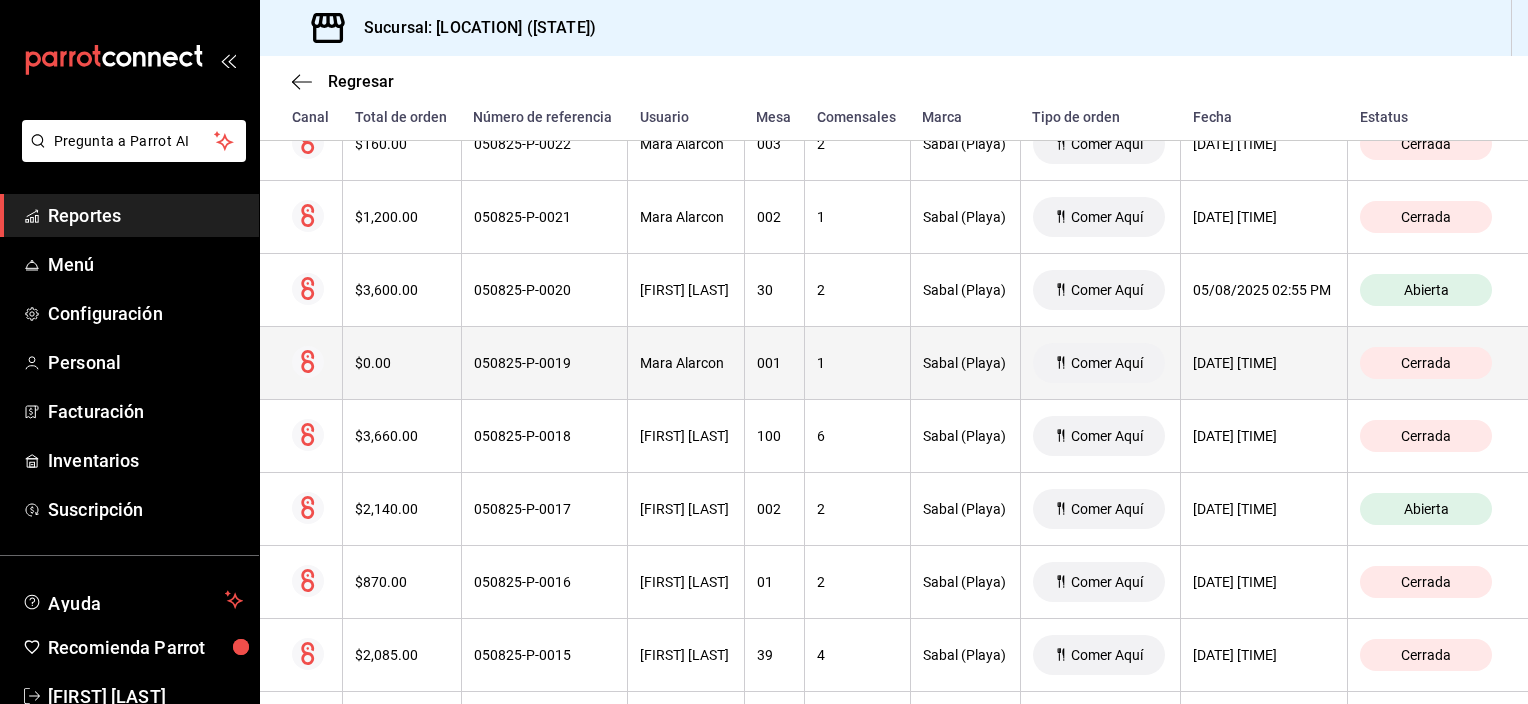 click on "1" at bounding box center (857, 363) 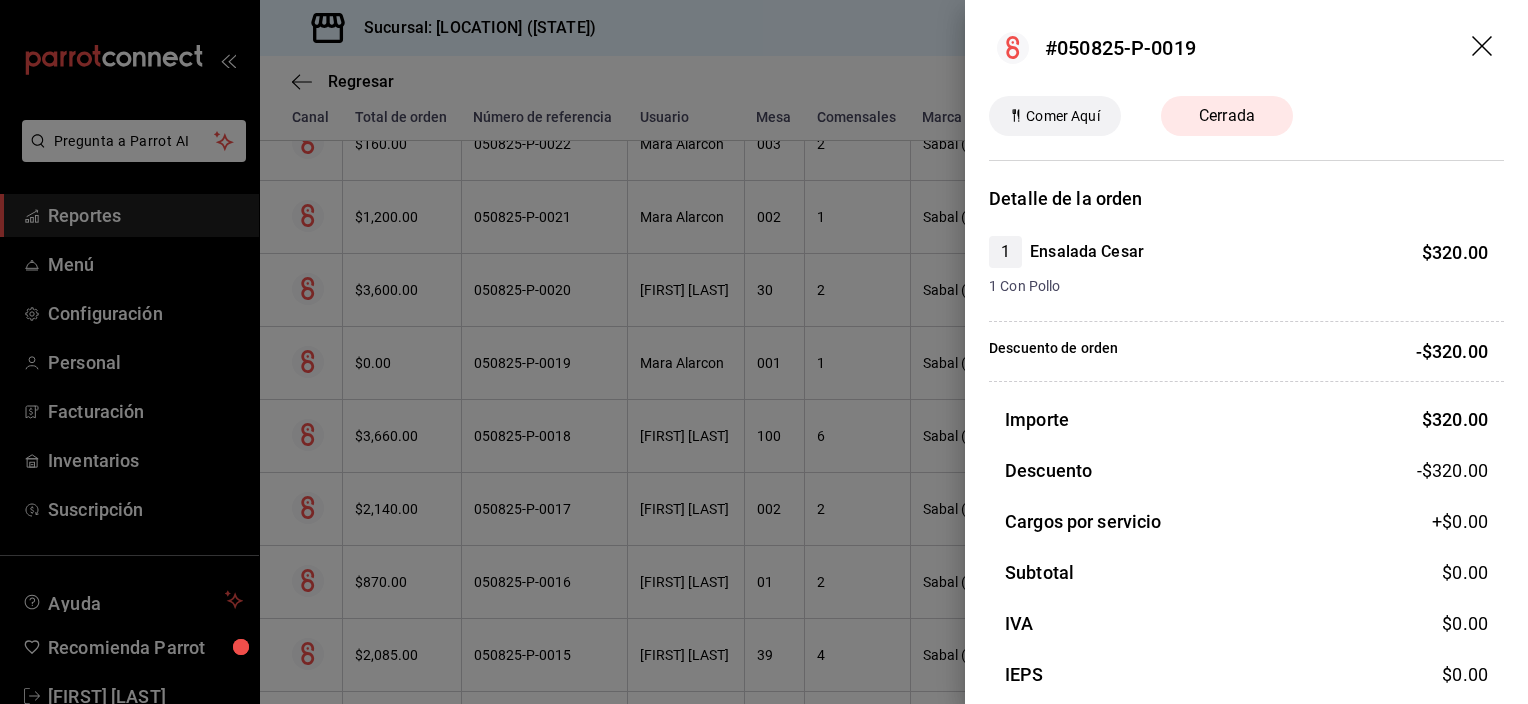 click 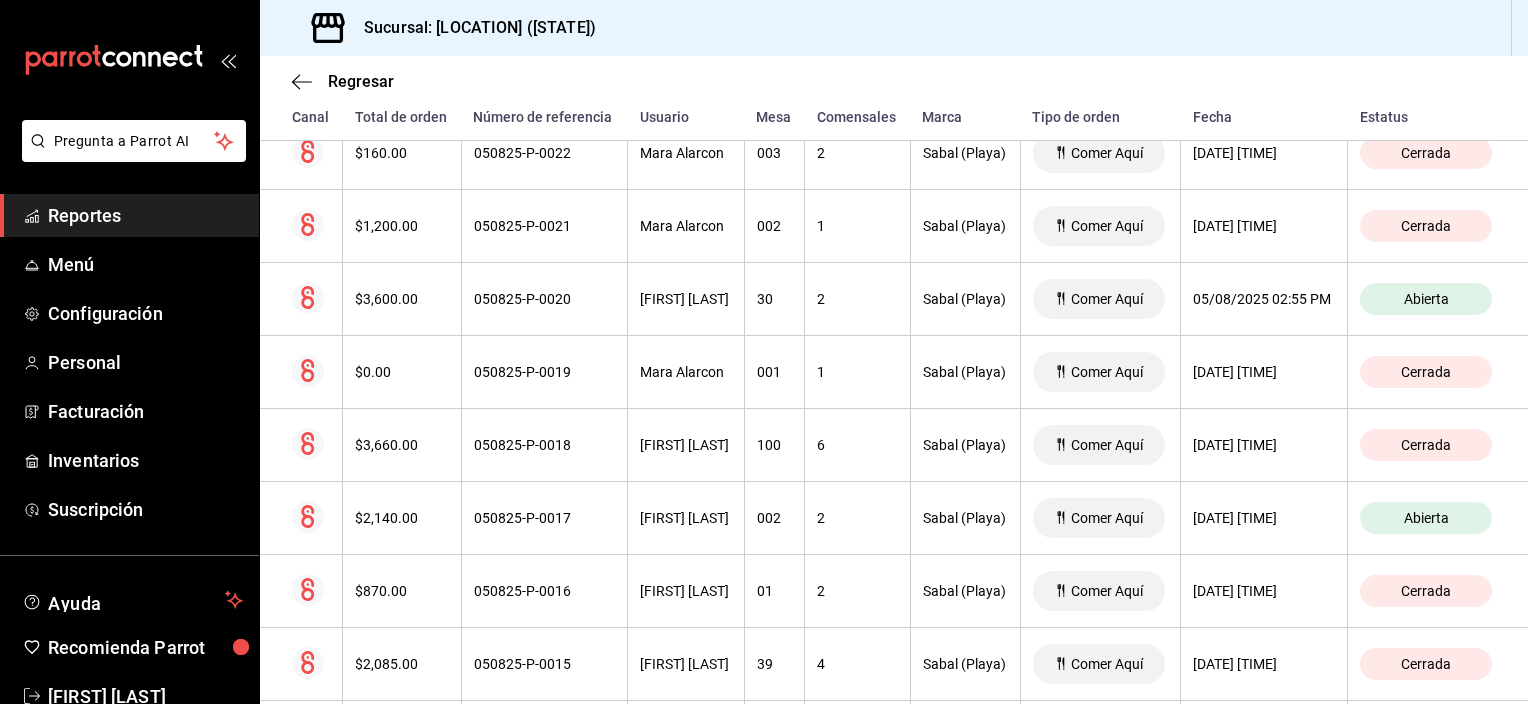 scroll, scrollTop: 492, scrollLeft: 0, axis: vertical 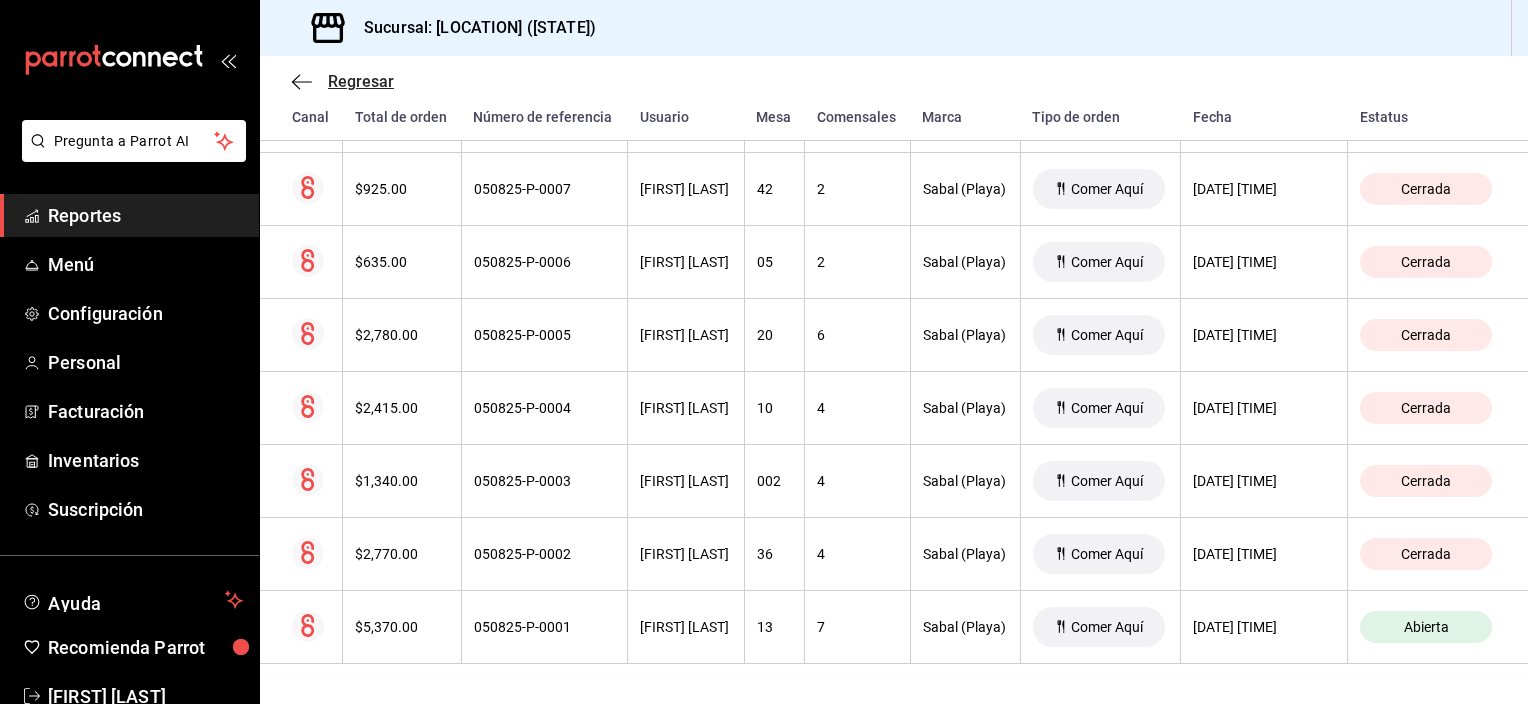 drag, startPoint x: 1520, startPoint y: 588, endPoint x: 295, endPoint y: 89, distance: 1322.7343 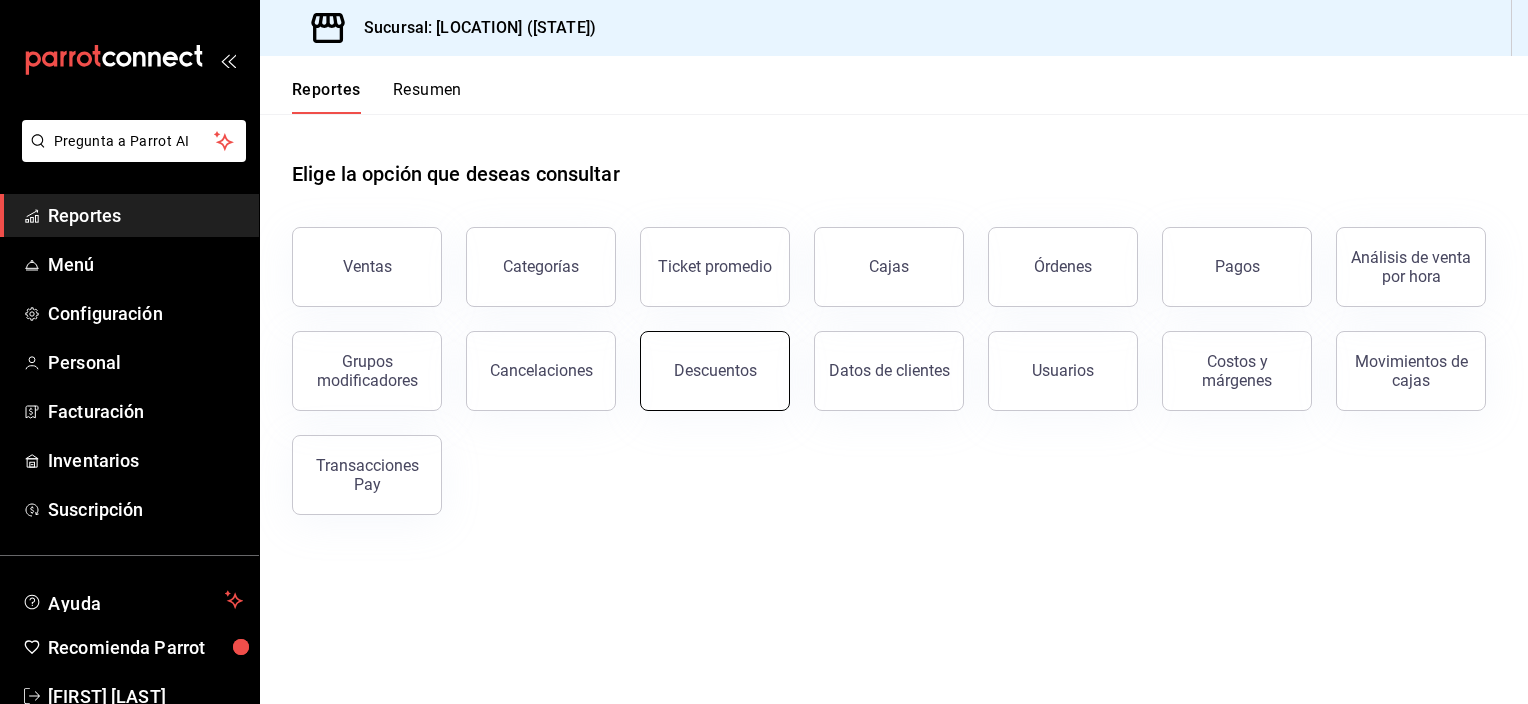 click on "Descuentos" at bounding box center [715, 370] 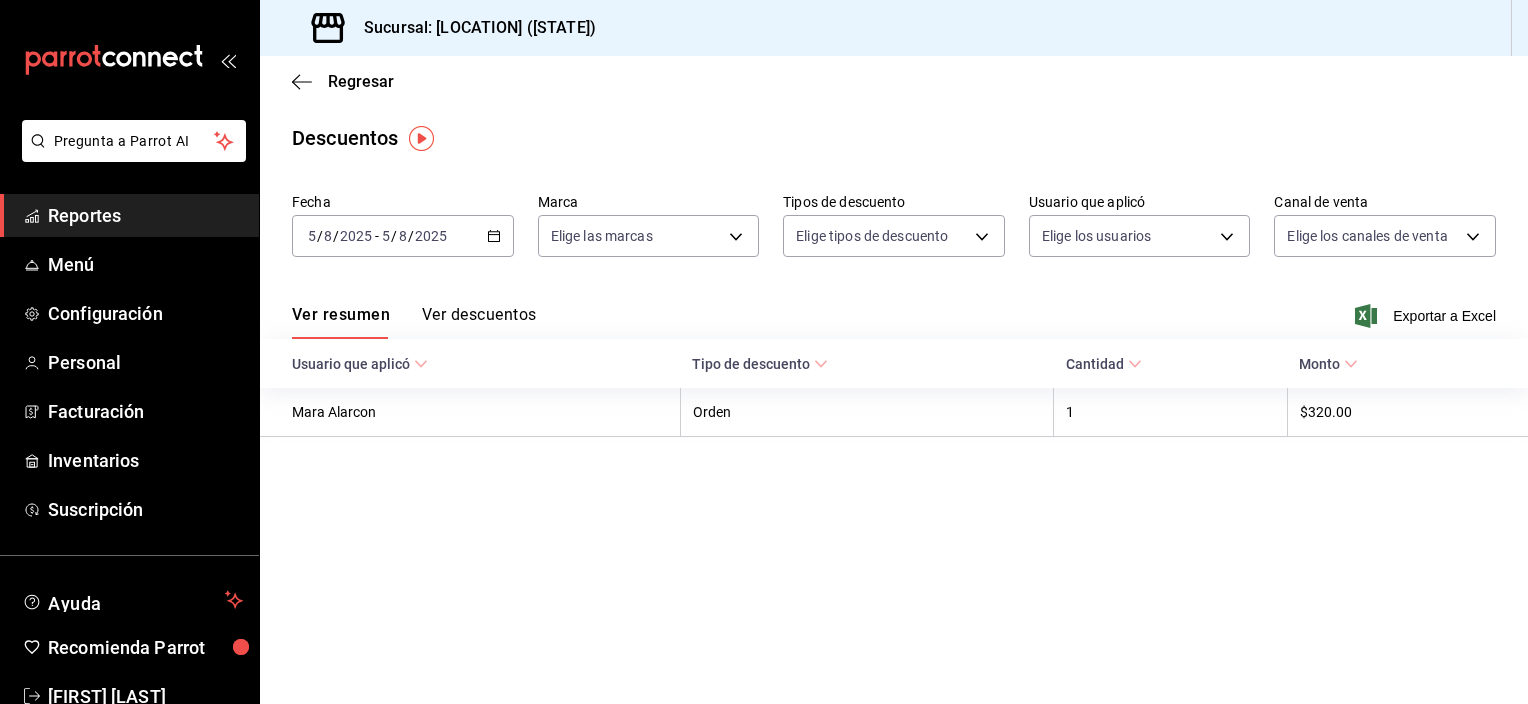 click on "Ver descuentos" at bounding box center (479, 322) 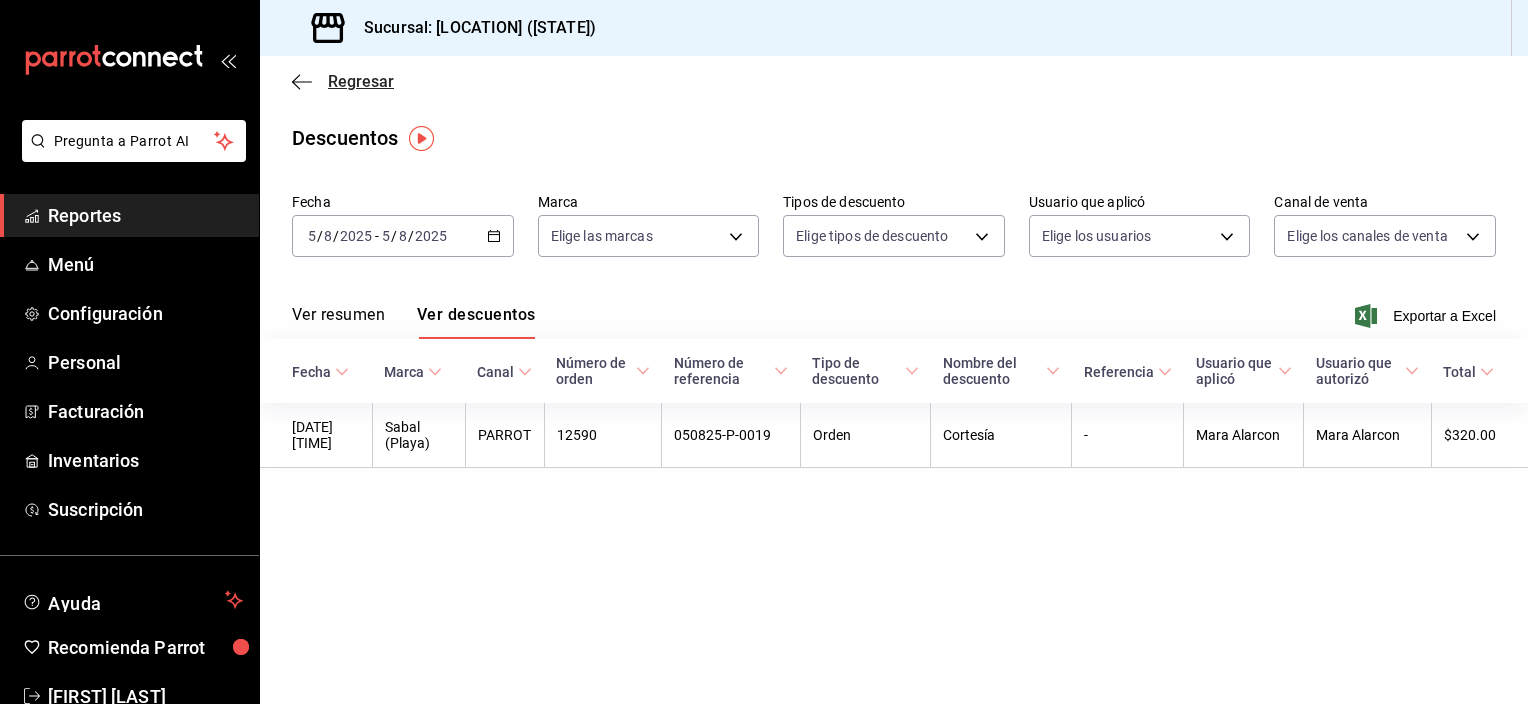 click 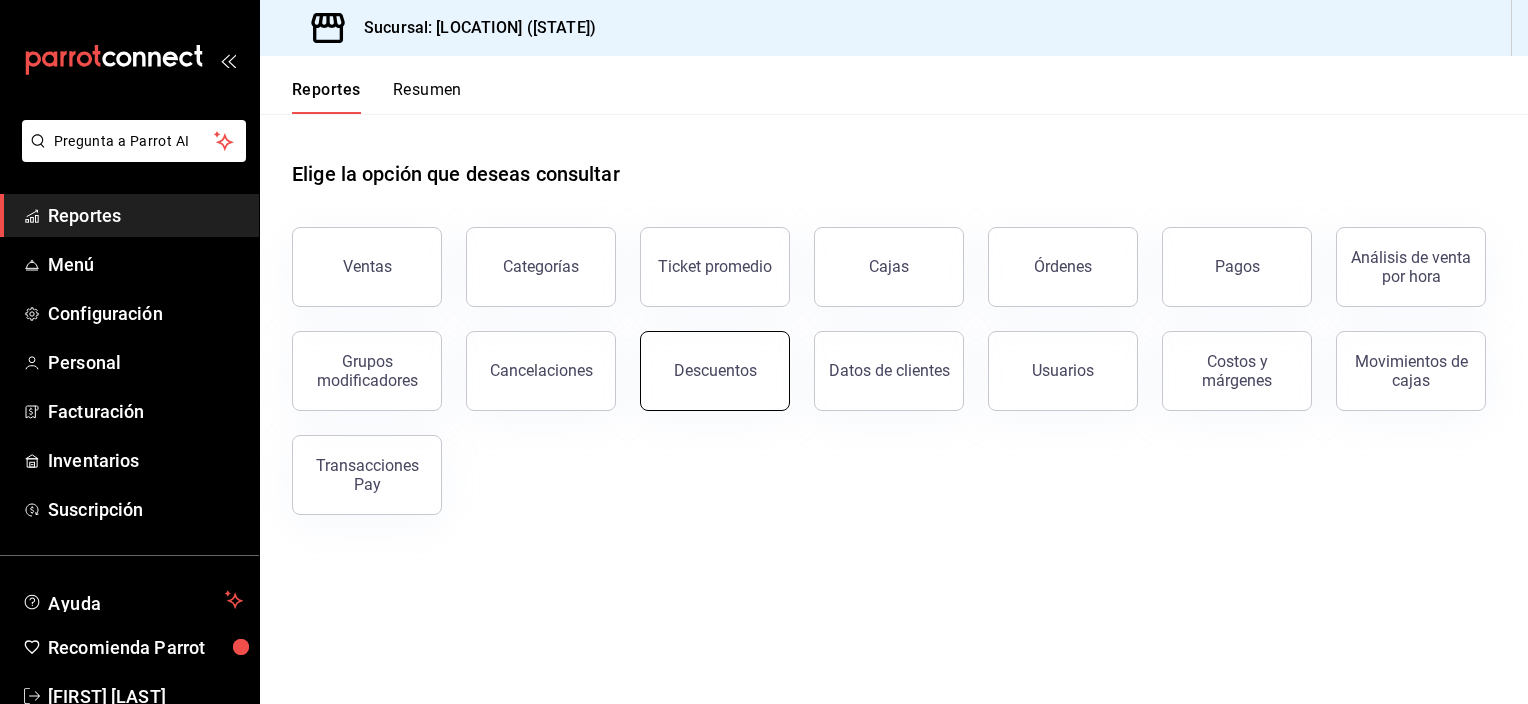 click on "Descuentos" at bounding box center [715, 370] 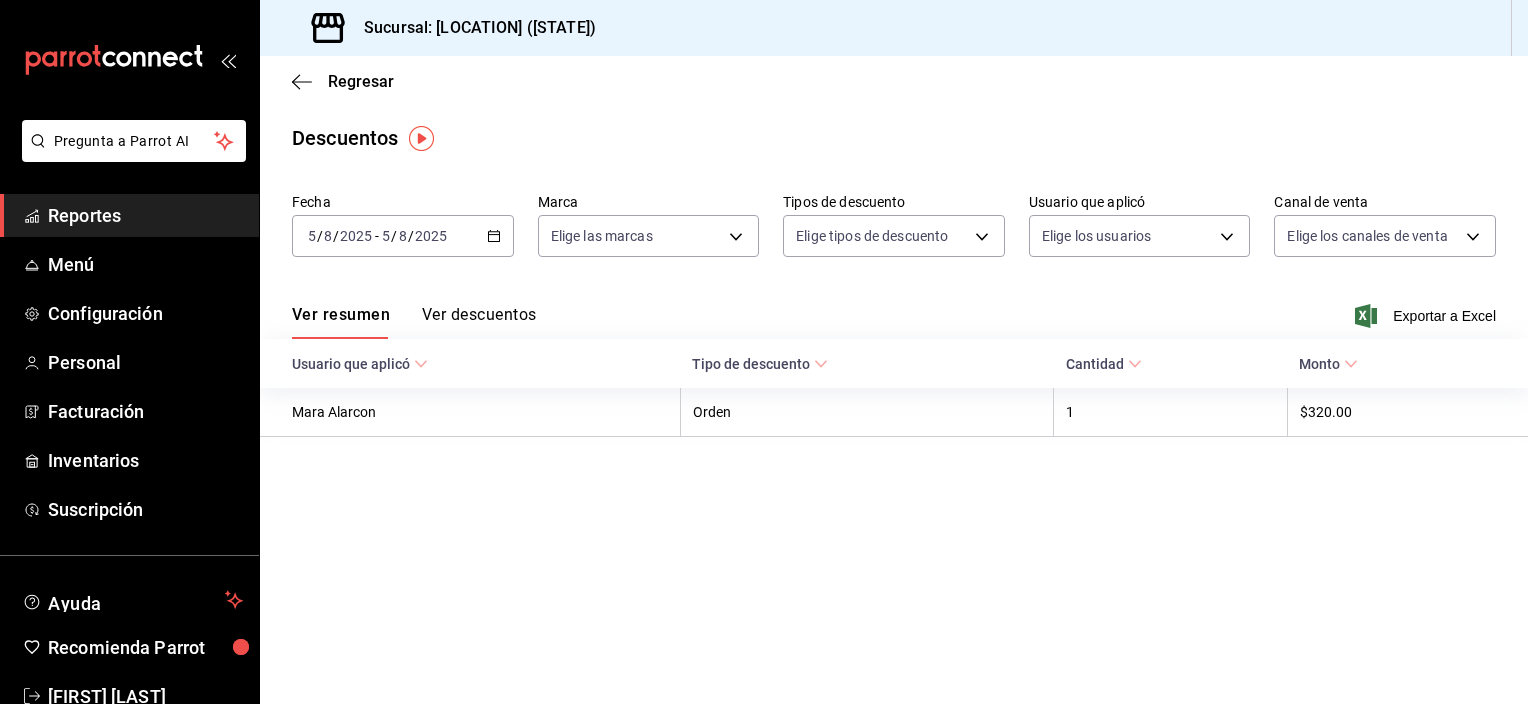 click 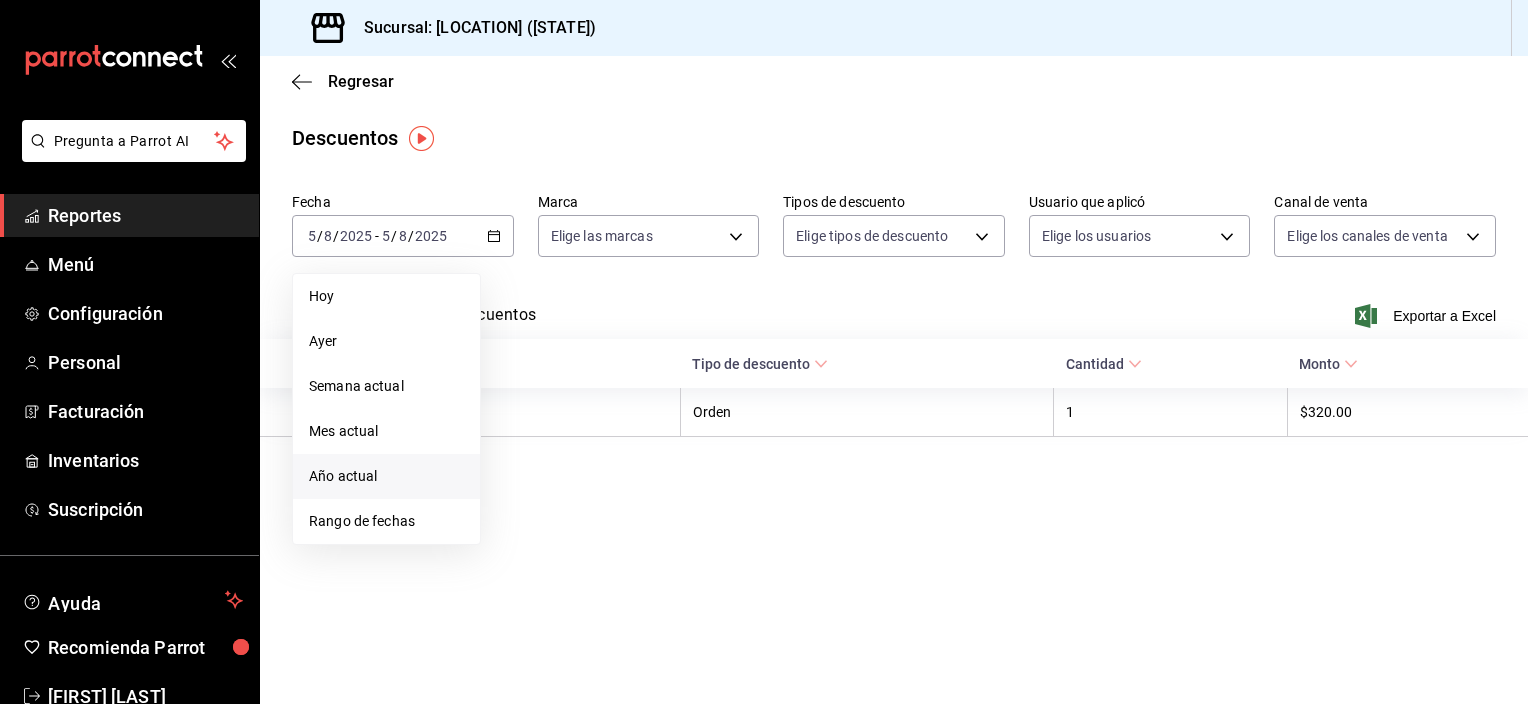 click on "Año actual" at bounding box center [386, 476] 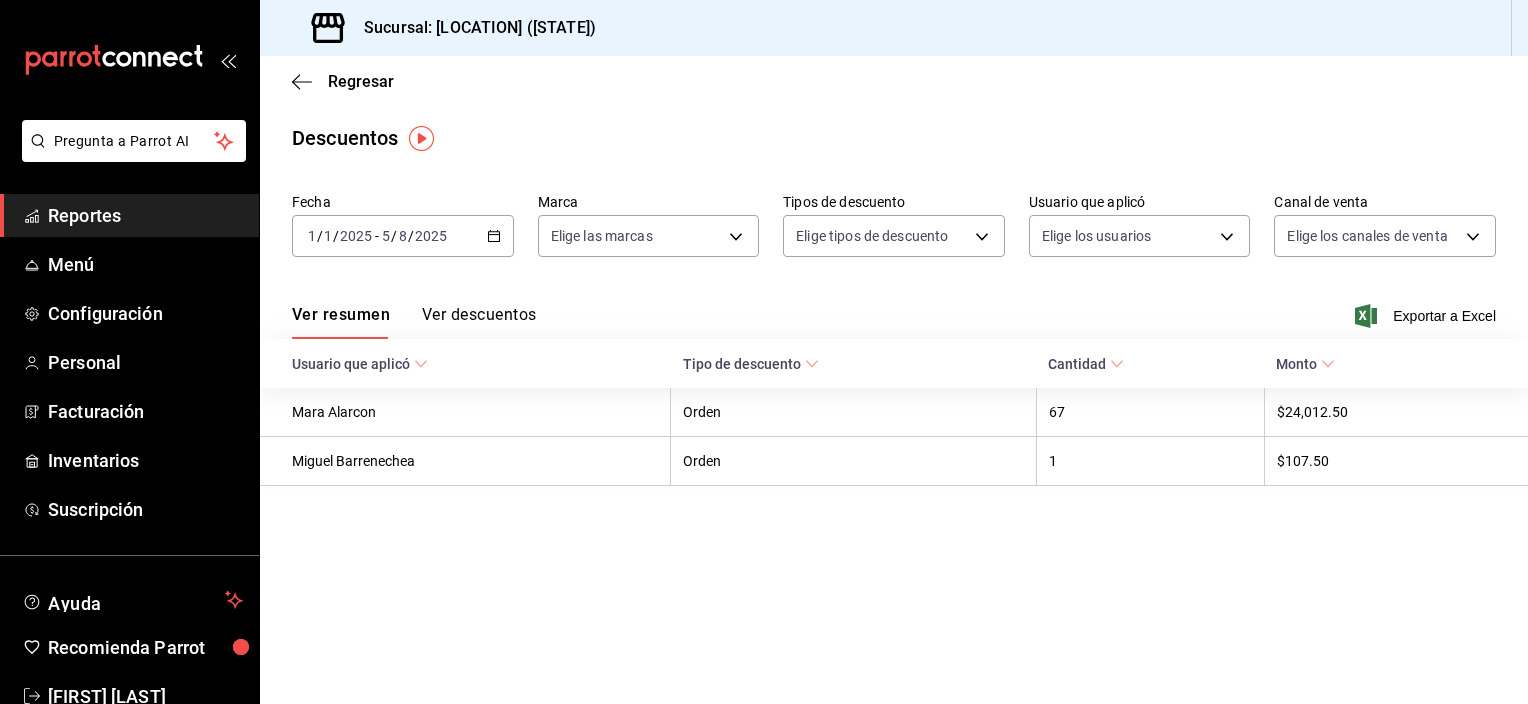 click on "Ver descuentos" at bounding box center [479, 322] 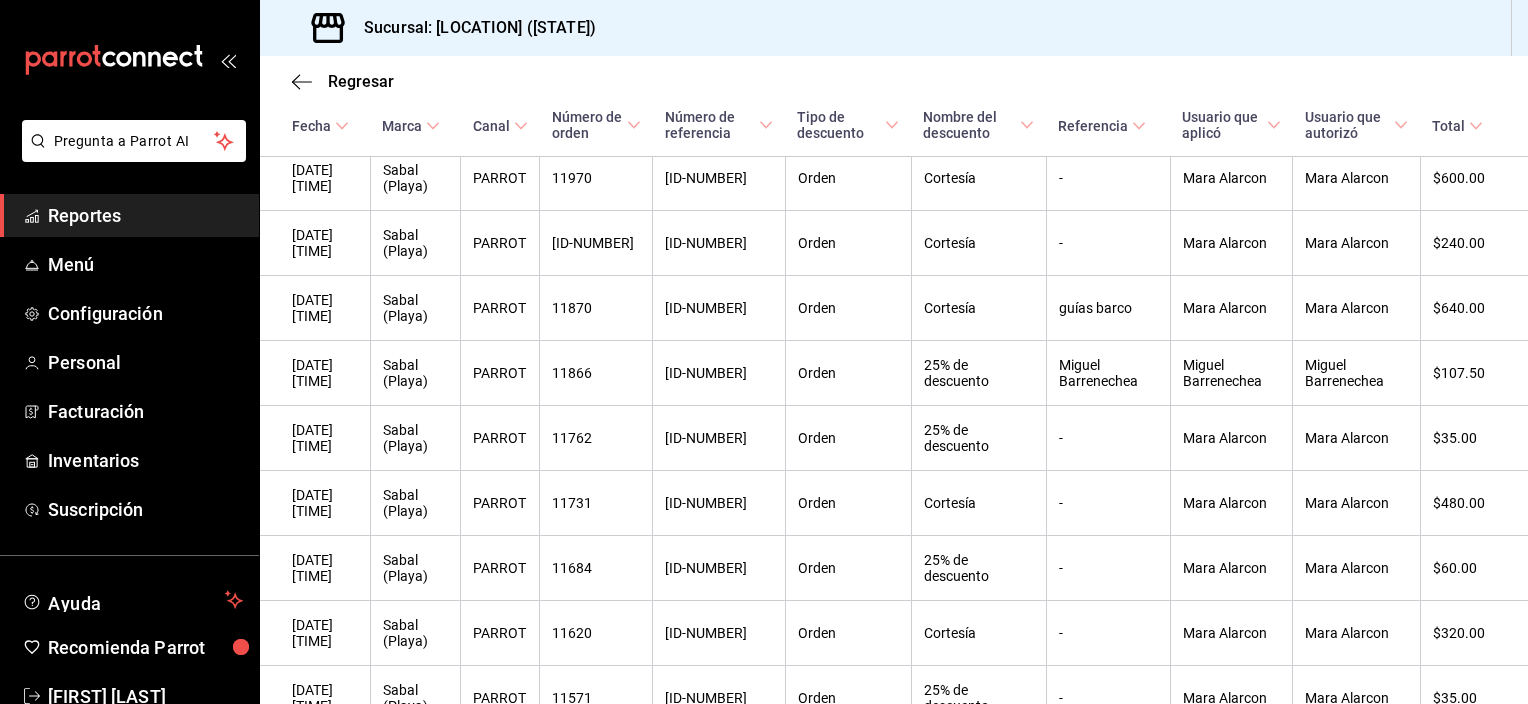 scroll, scrollTop: 931, scrollLeft: 0, axis: vertical 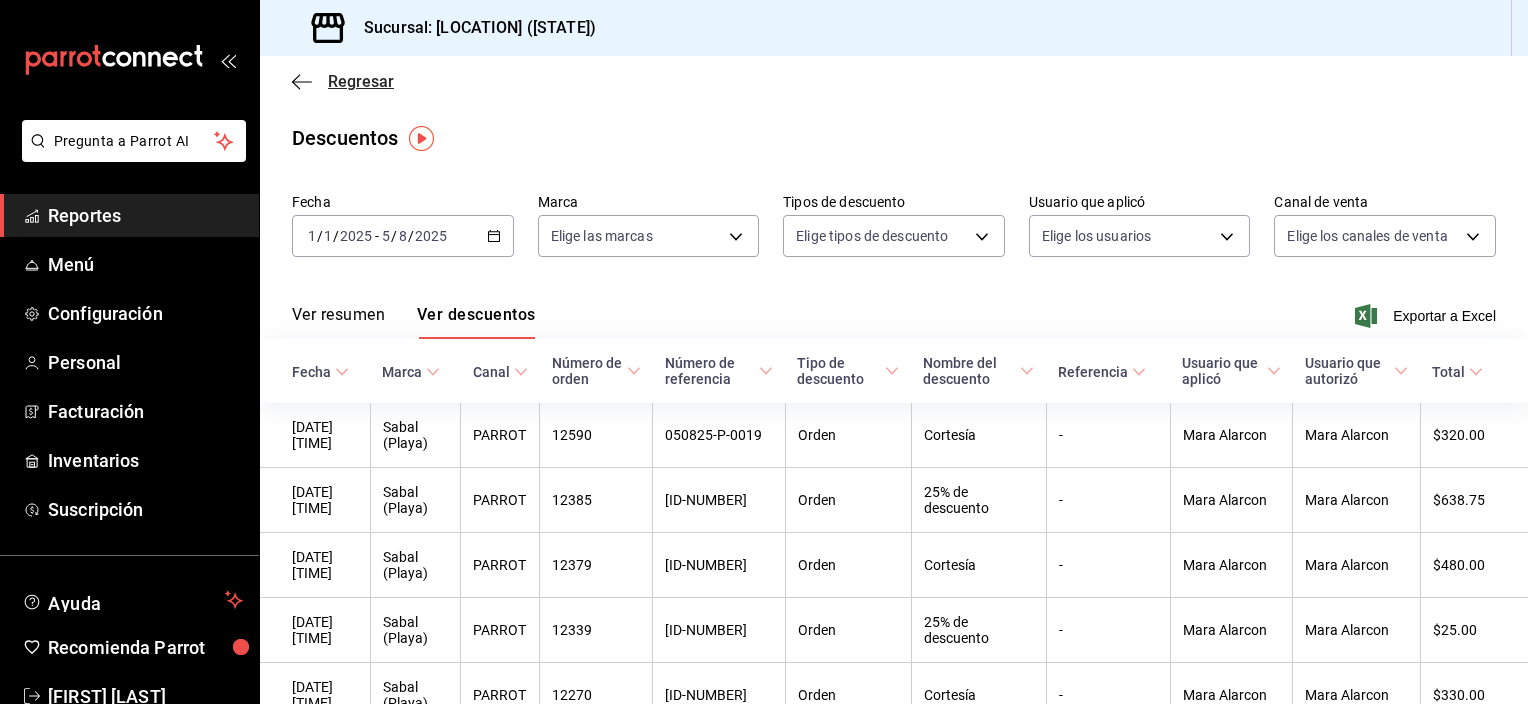 click 